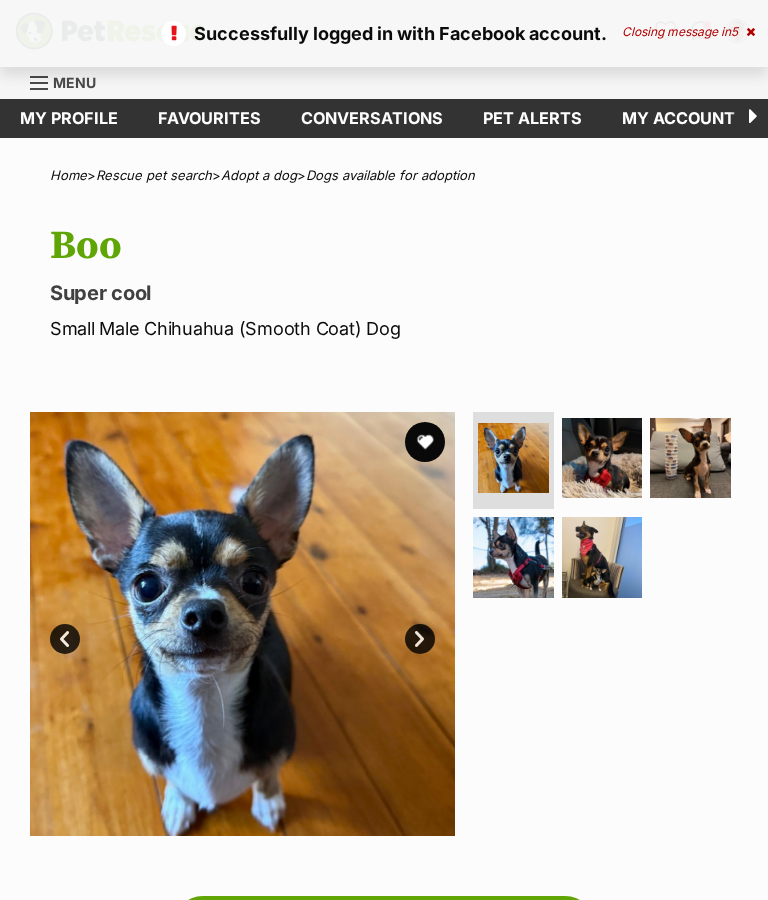 scroll, scrollTop: 0, scrollLeft: 0, axis: both 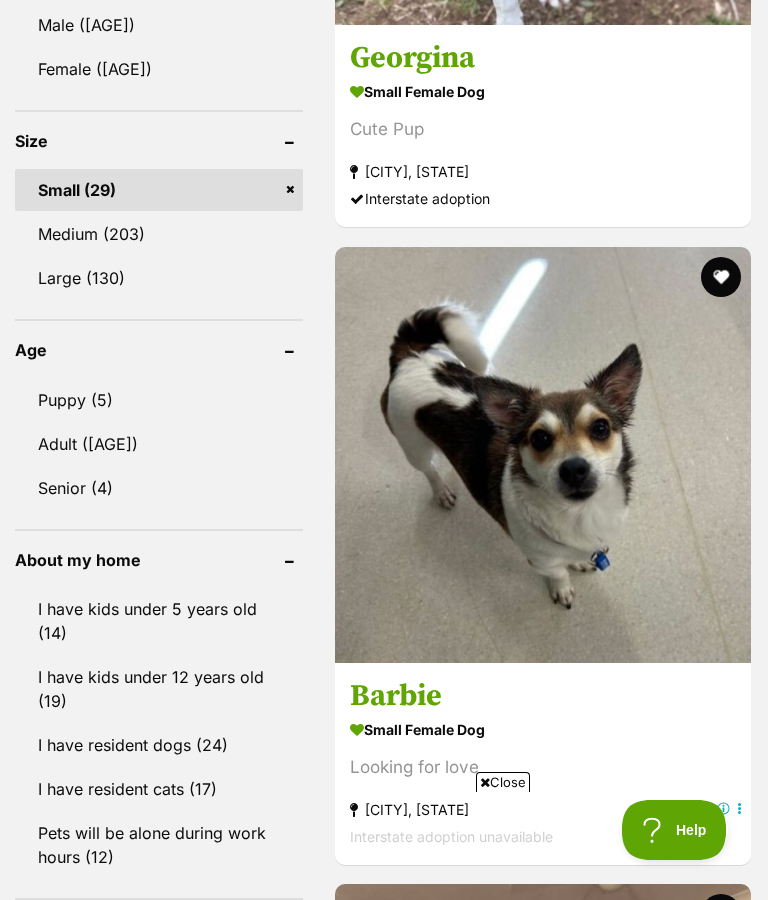 click on "Medium (203)" at bounding box center (159, 234) 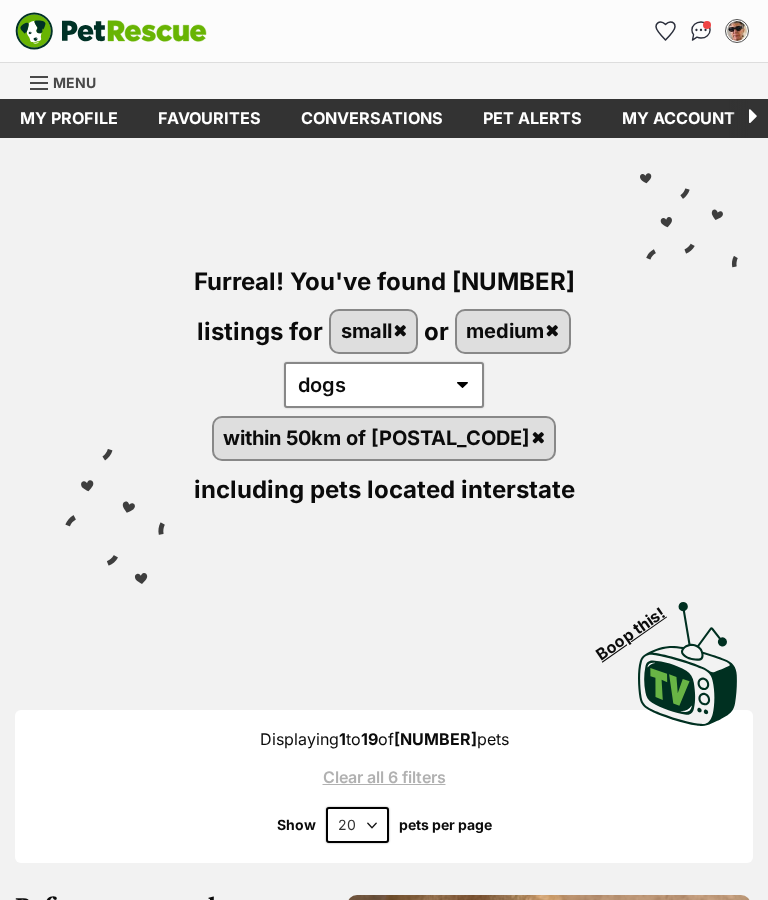 scroll, scrollTop: 0, scrollLeft: 0, axis: both 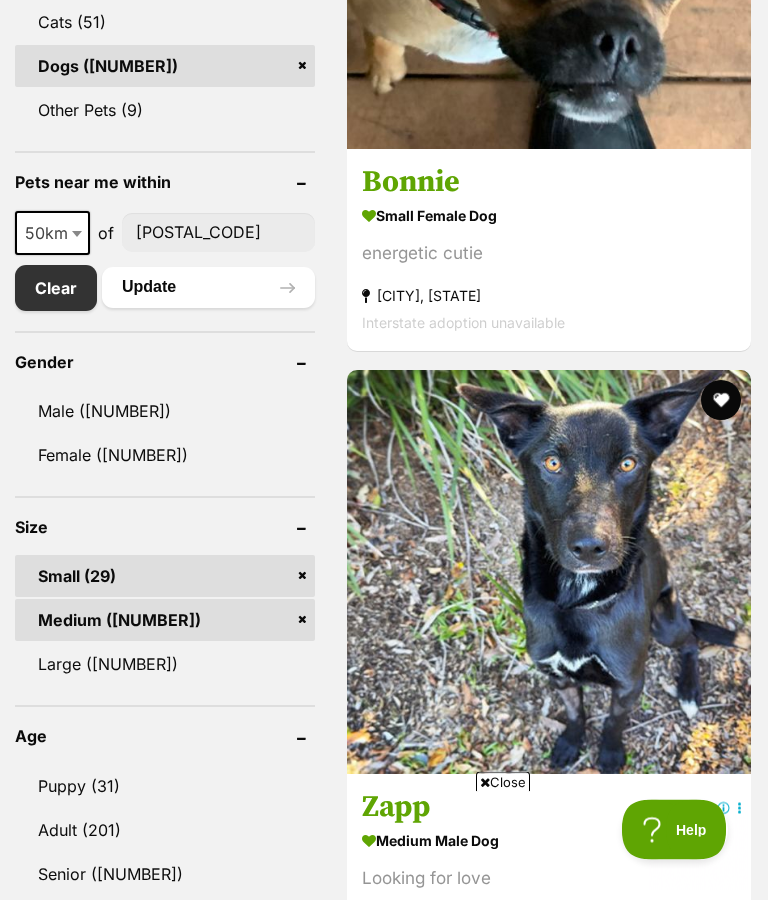 click on "Small (29)" at bounding box center [165, 577] 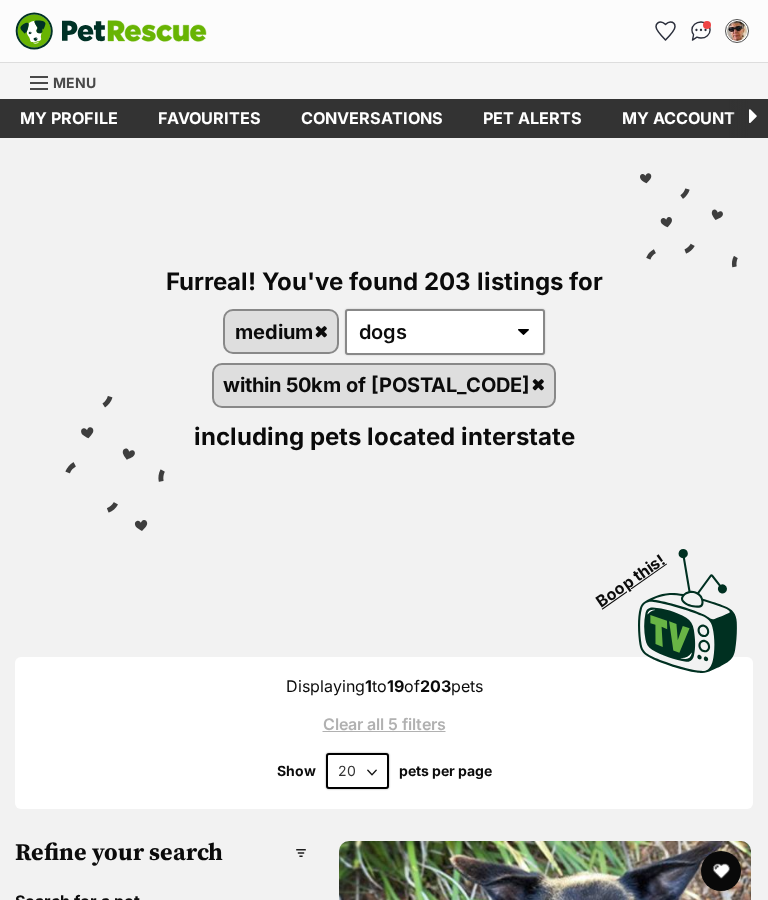 scroll, scrollTop: 0, scrollLeft: 0, axis: both 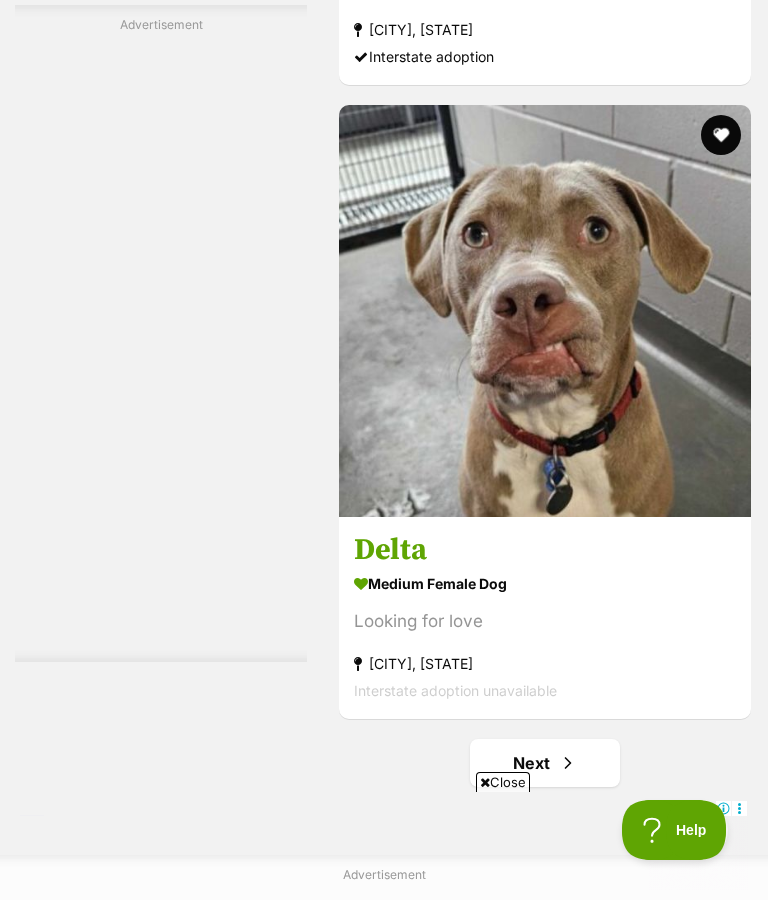 click on "medium female Dog" at bounding box center [545, -50] 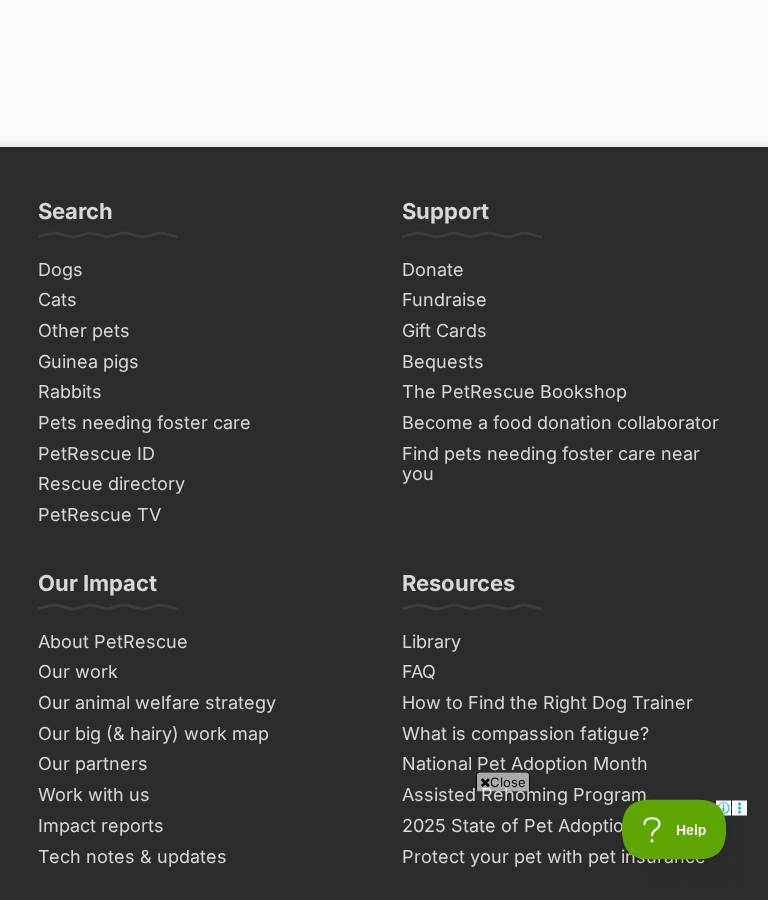 scroll, scrollTop: 13886, scrollLeft: 0, axis: vertical 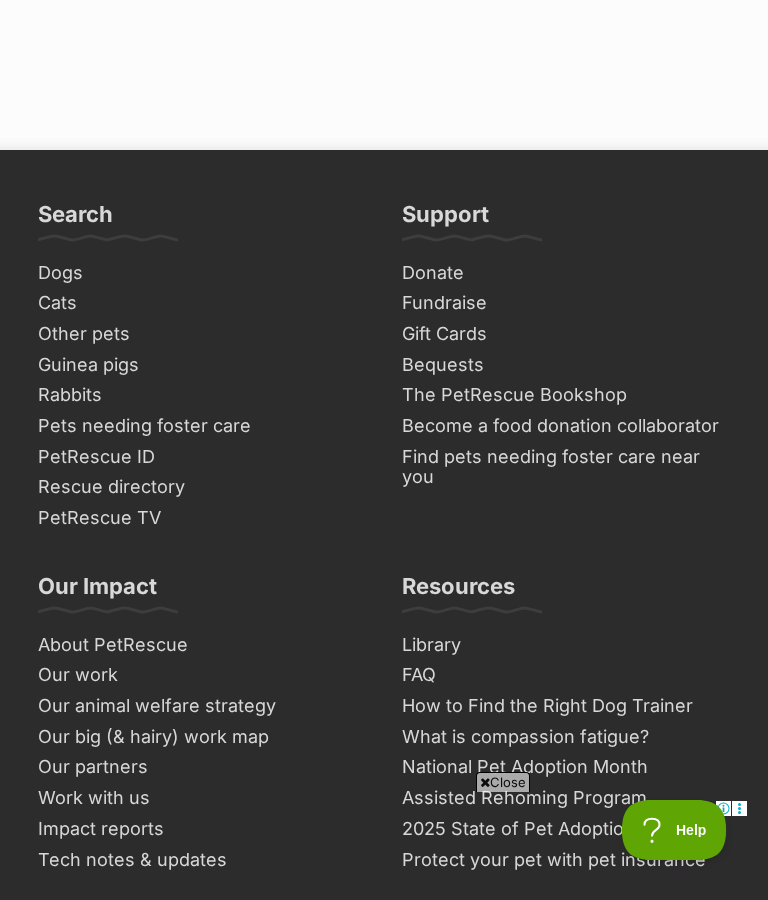 click on "Next" at bounding box center [545, -197] 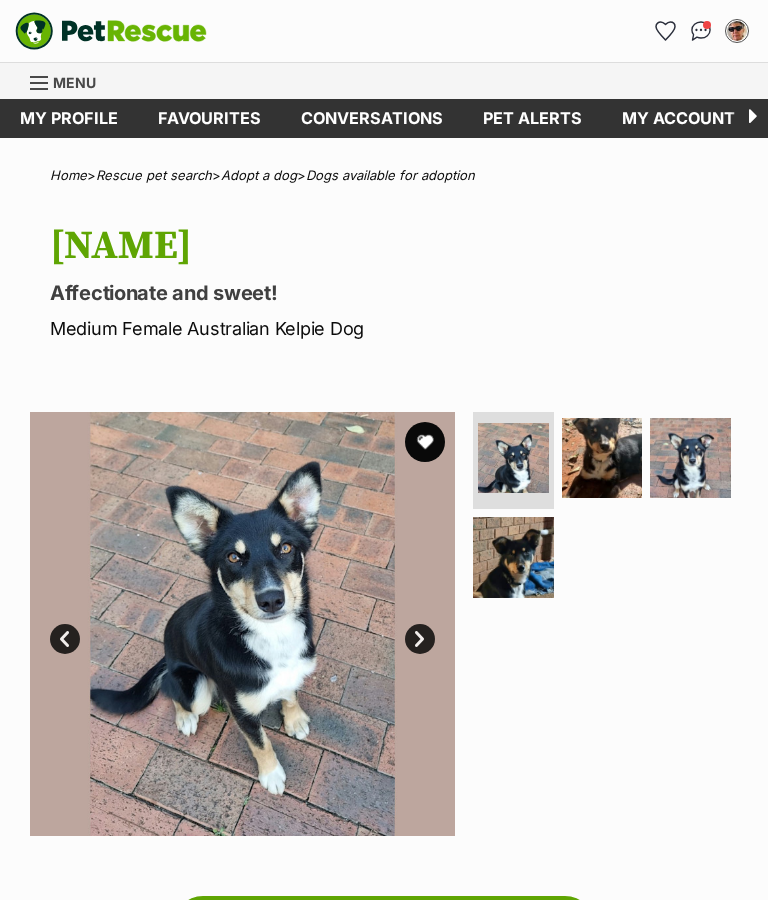 scroll, scrollTop: 0, scrollLeft: 0, axis: both 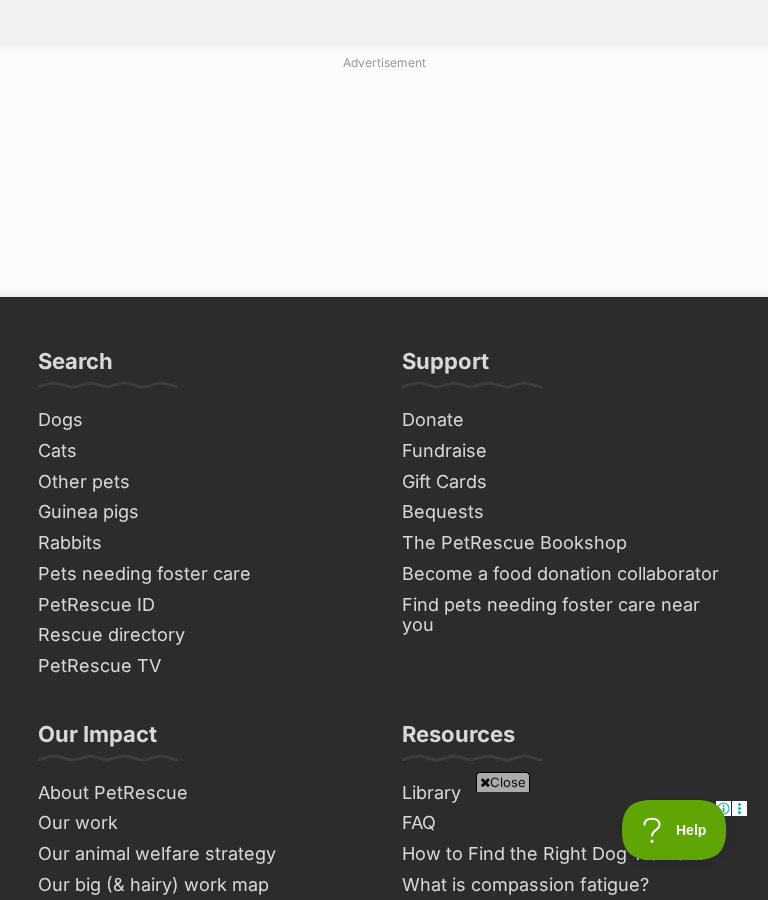 click on "Next" at bounding box center (626, -49) 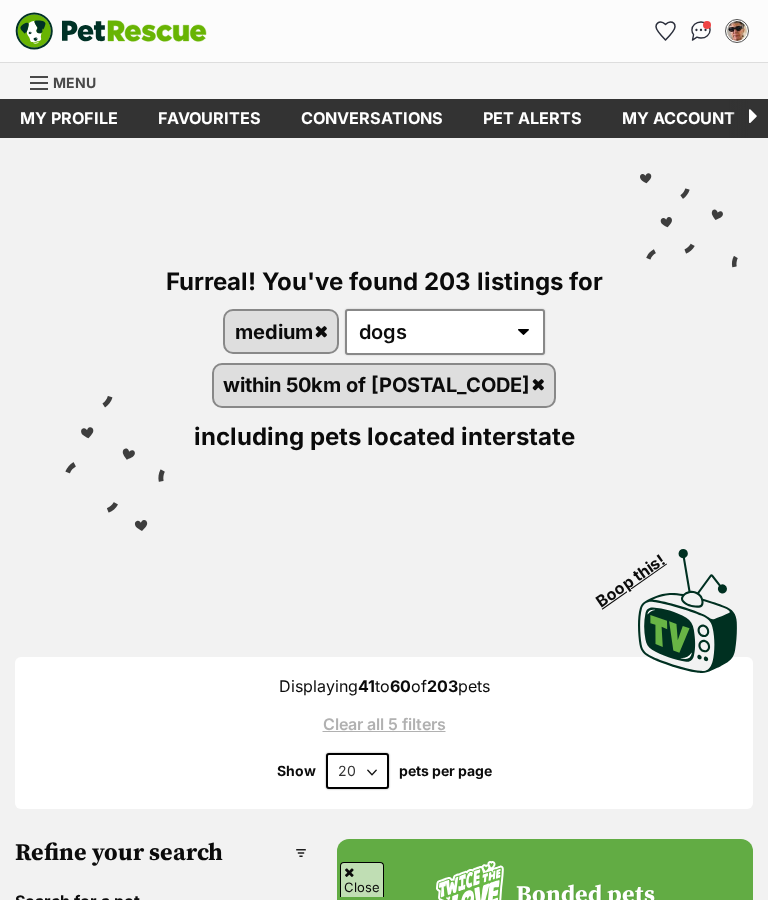 scroll, scrollTop: 248, scrollLeft: 0, axis: vertical 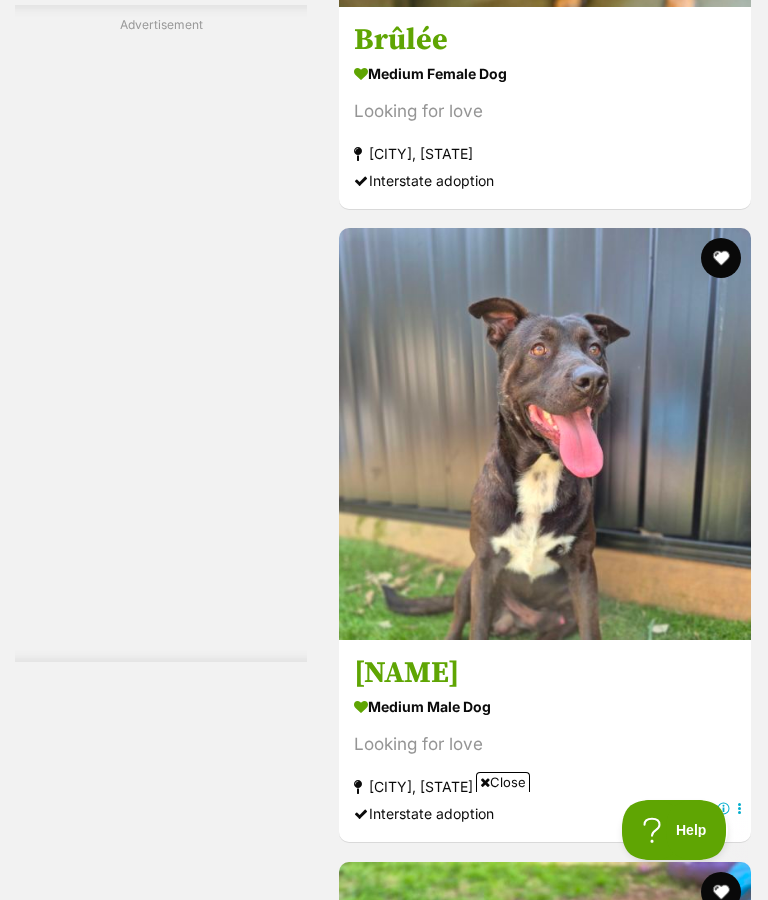 click on "Brûlée" at bounding box center [545, 40] 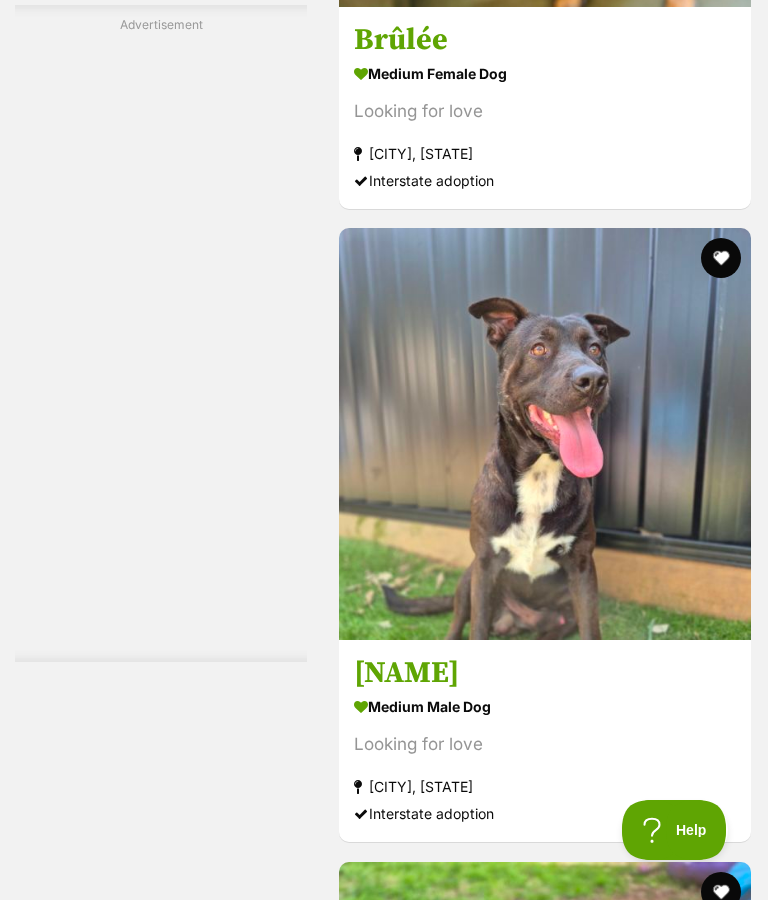 scroll, scrollTop: 11286, scrollLeft: 0, axis: vertical 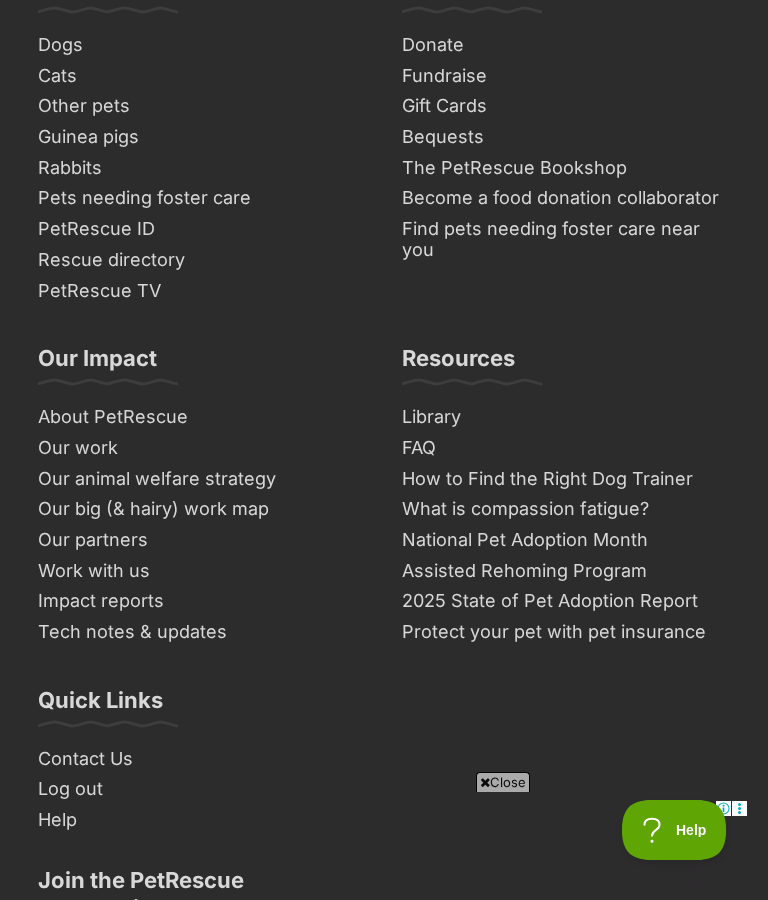 click on "Next" at bounding box center [626, -477] 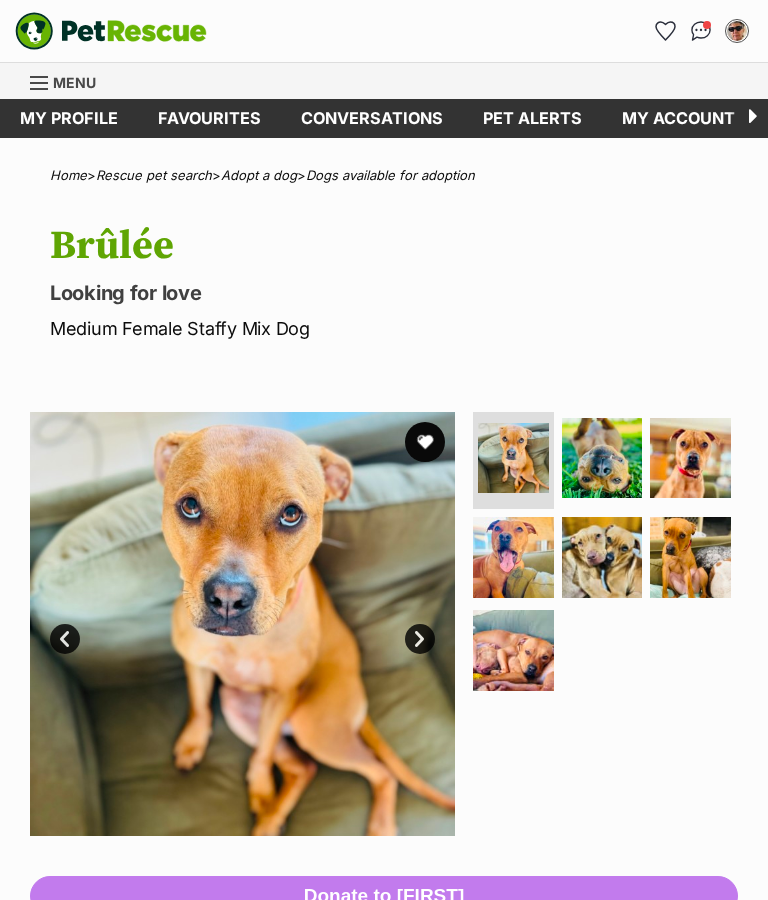scroll, scrollTop: 0, scrollLeft: 0, axis: both 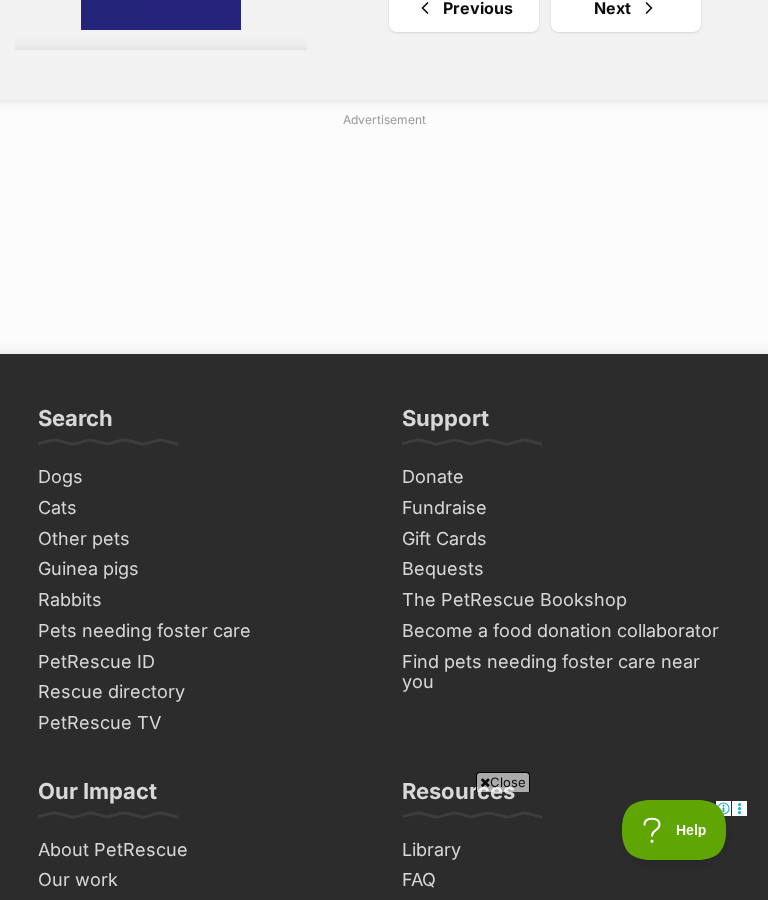click at bounding box center (649, 8) 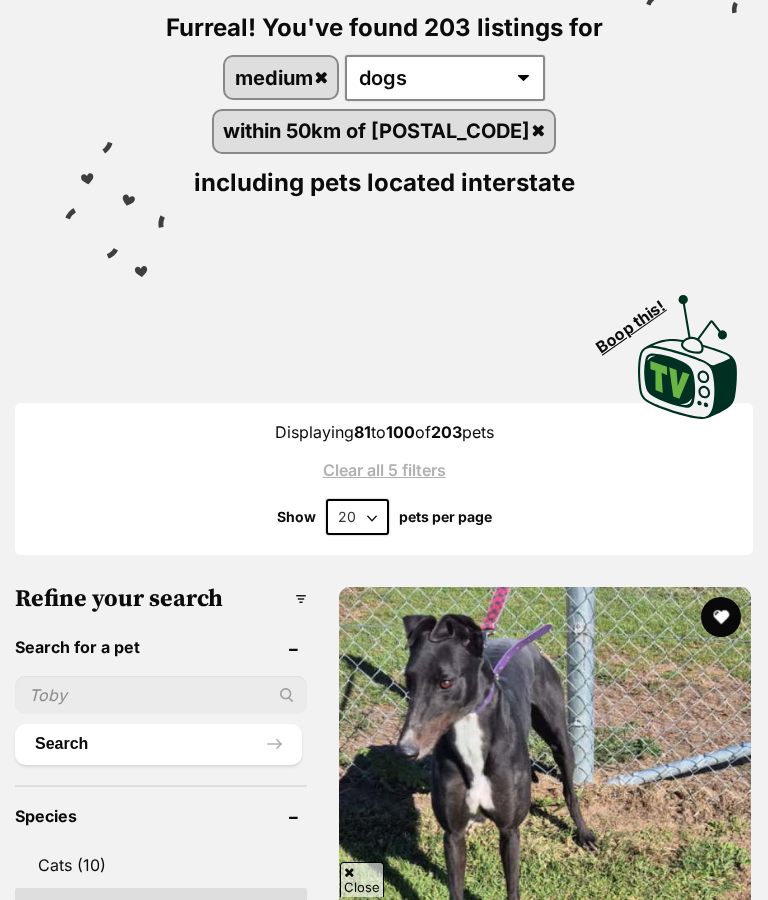 scroll, scrollTop: 438, scrollLeft: 0, axis: vertical 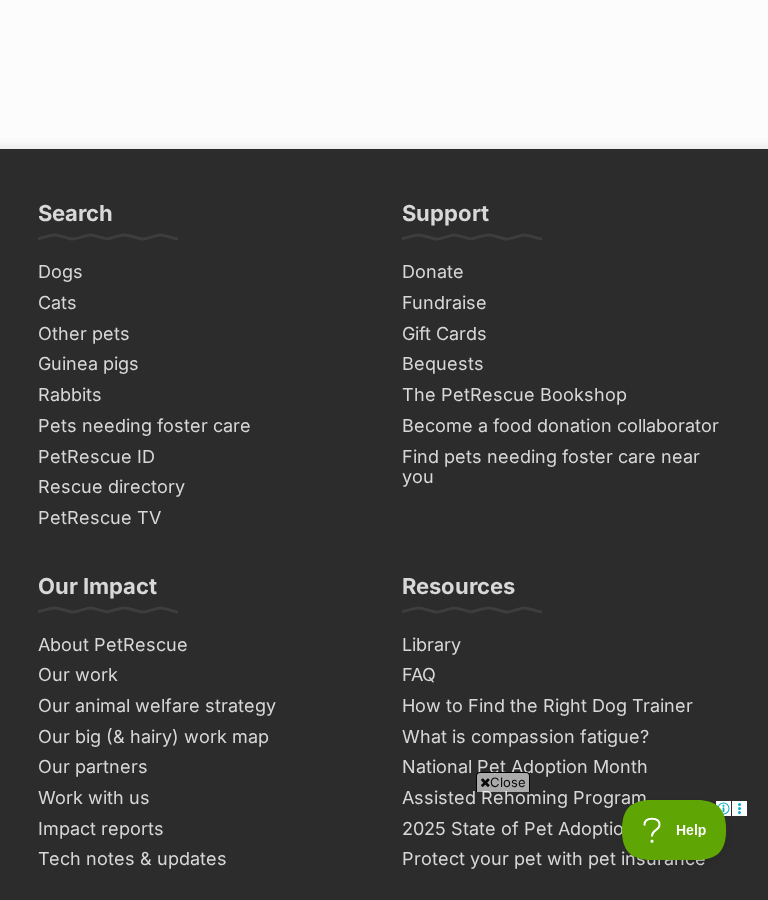 click on "Next" at bounding box center [626, -197] 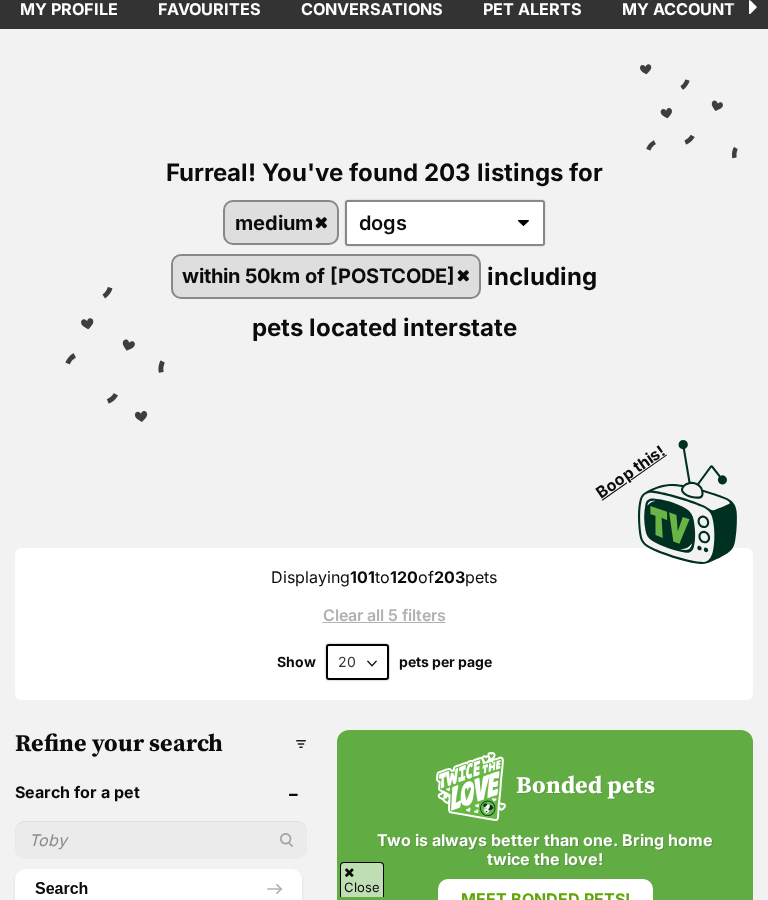 scroll, scrollTop: 121, scrollLeft: 0, axis: vertical 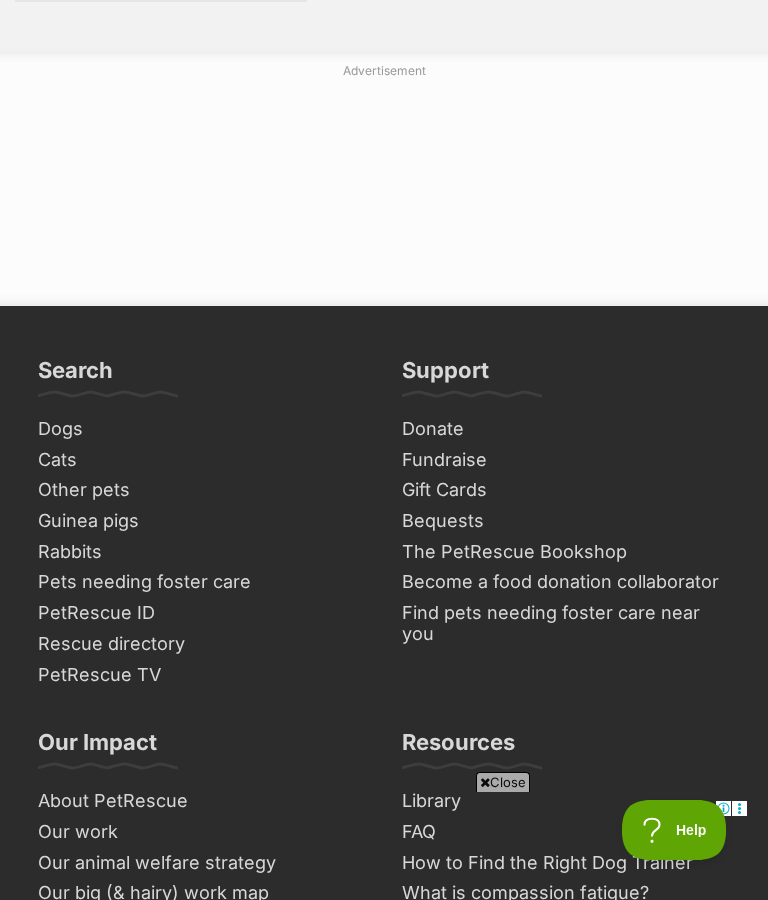 click on "Next" at bounding box center (626, -41) 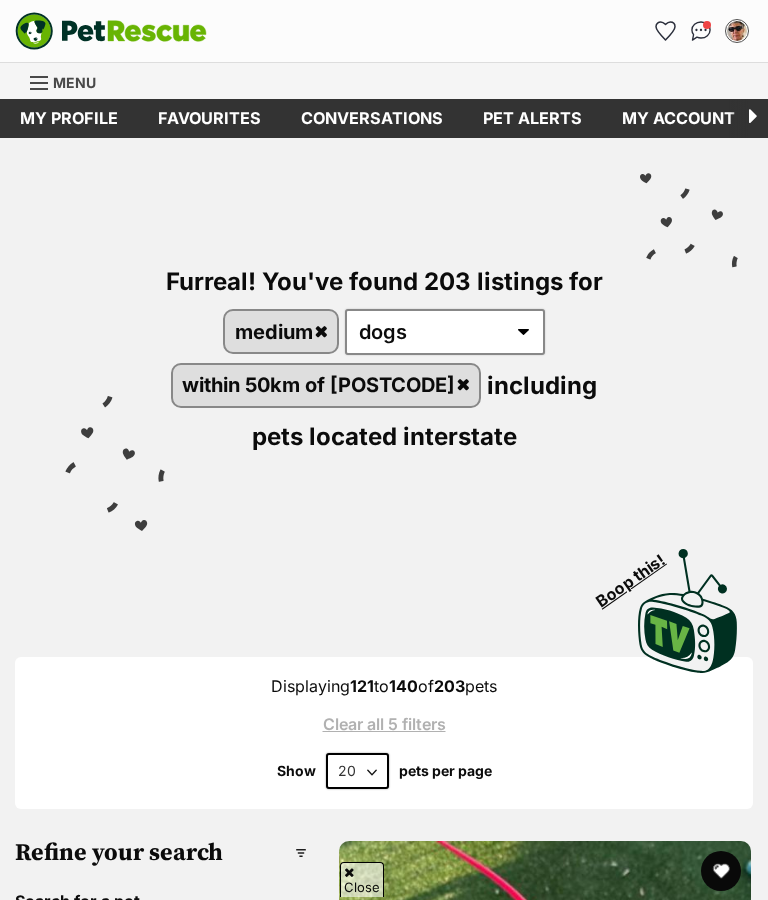 scroll, scrollTop: 772, scrollLeft: 0, axis: vertical 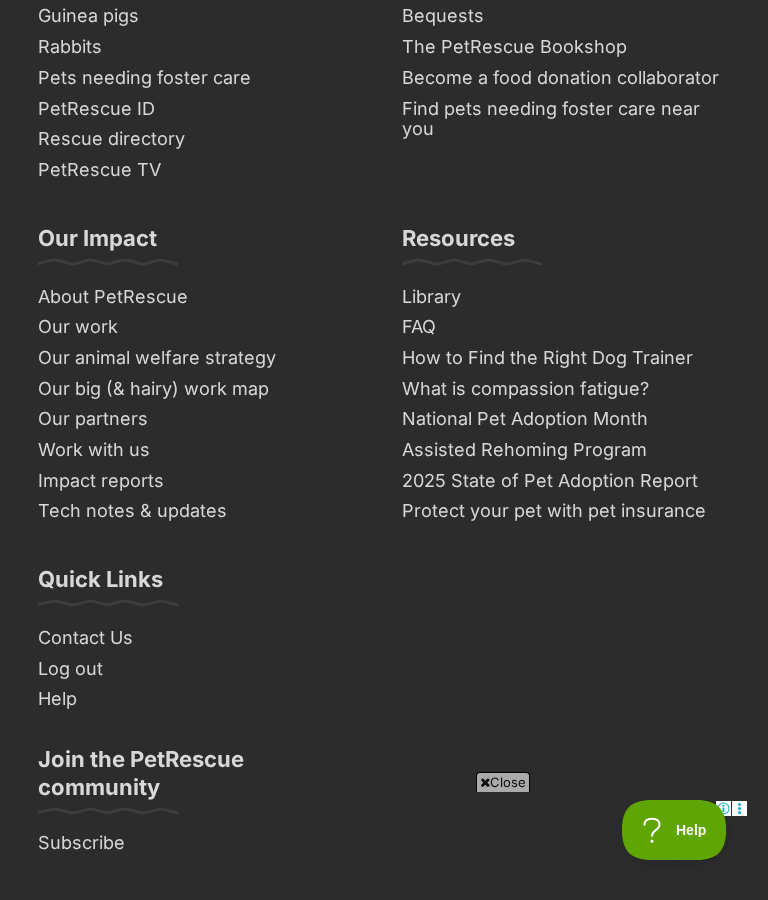 click on "Next" at bounding box center (626, -545) 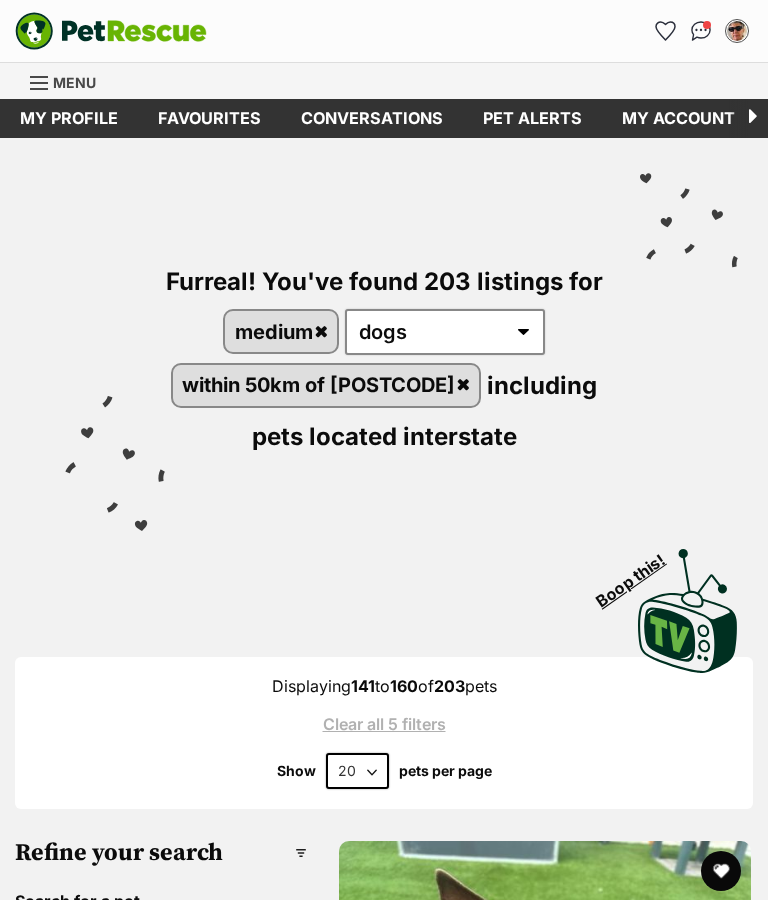 scroll, scrollTop: 11, scrollLeft: 0, axis: vertical 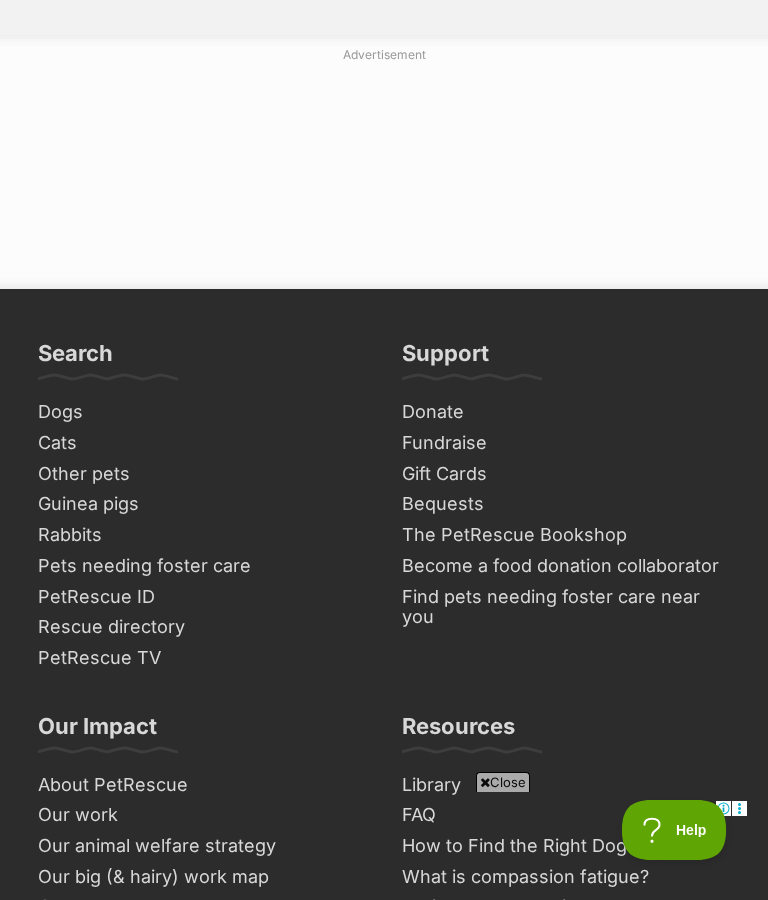 click on "Next" at bounding box center (626, -57) 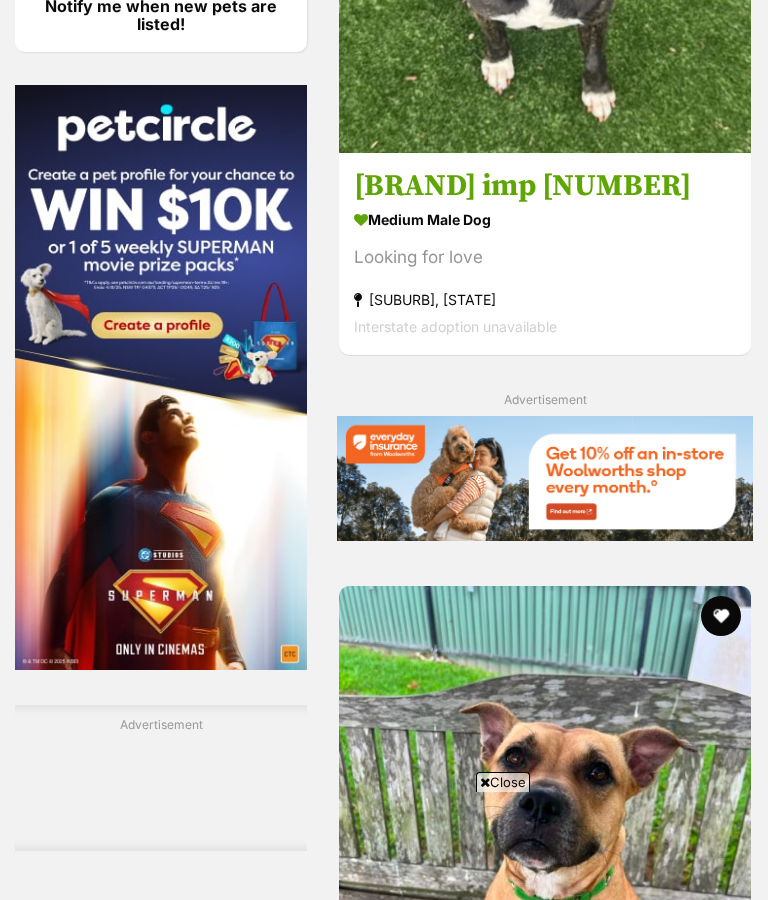 scroll, scrollTop: 2642, scrollLeft: 0, axis: vertical 